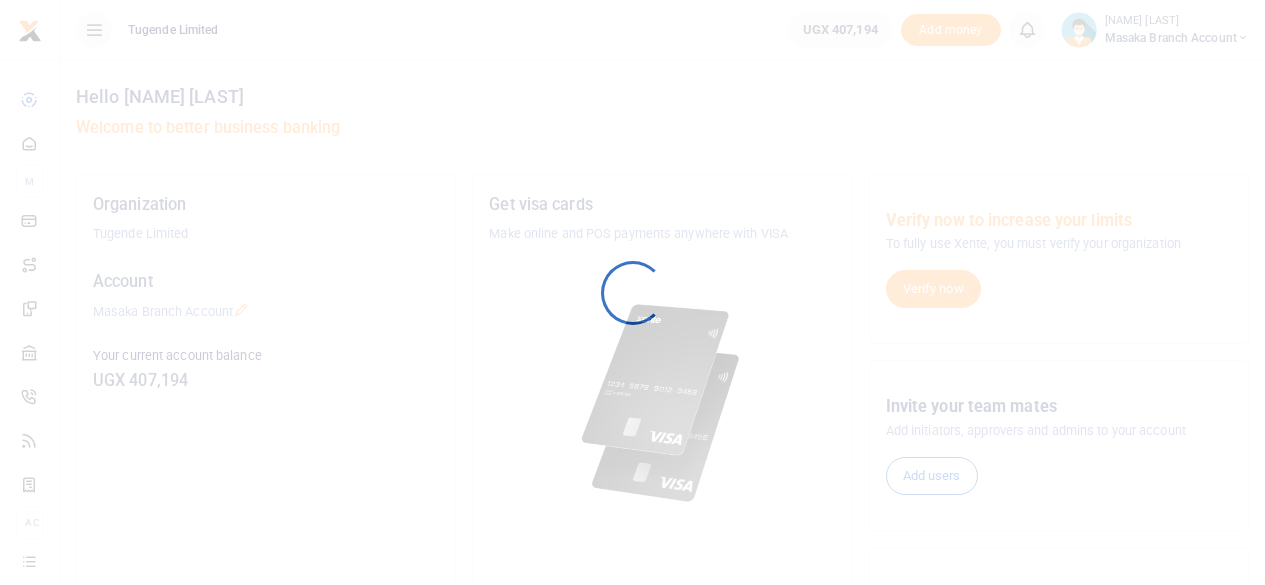 scroll, scrollTop: 0, scrollLeft: 0, axis: both 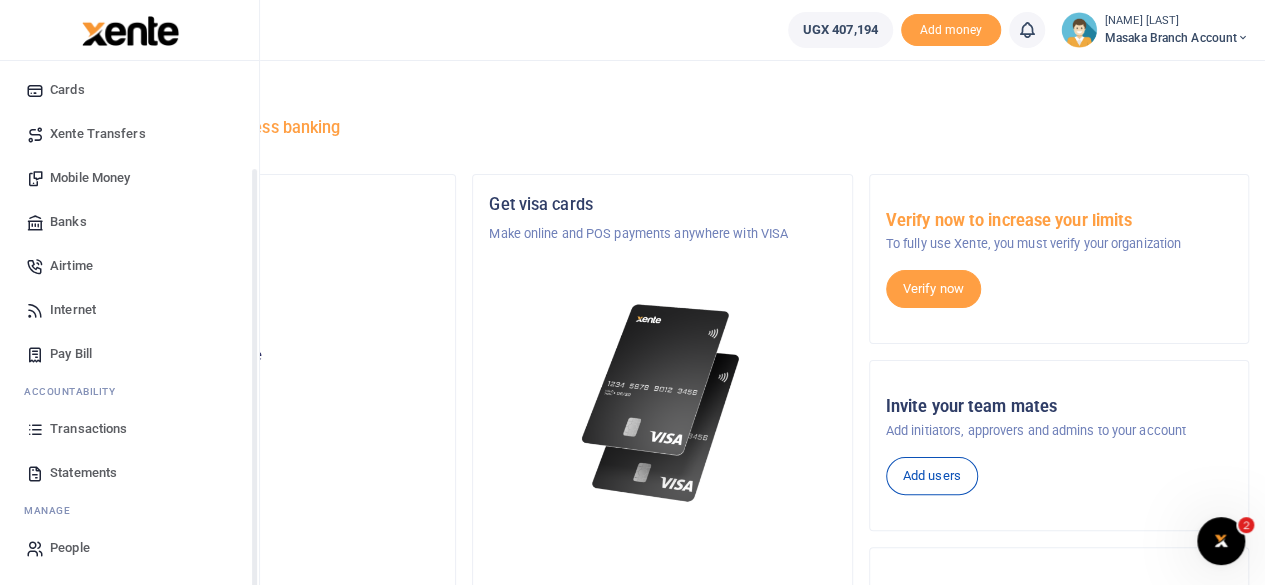 click on "Start
Dashboard
M ake Payments
Cards
Xente Transfers
Mobile Money
Banks
Airtime
Internet
Pay Bill" at bounding box center [129, 259] 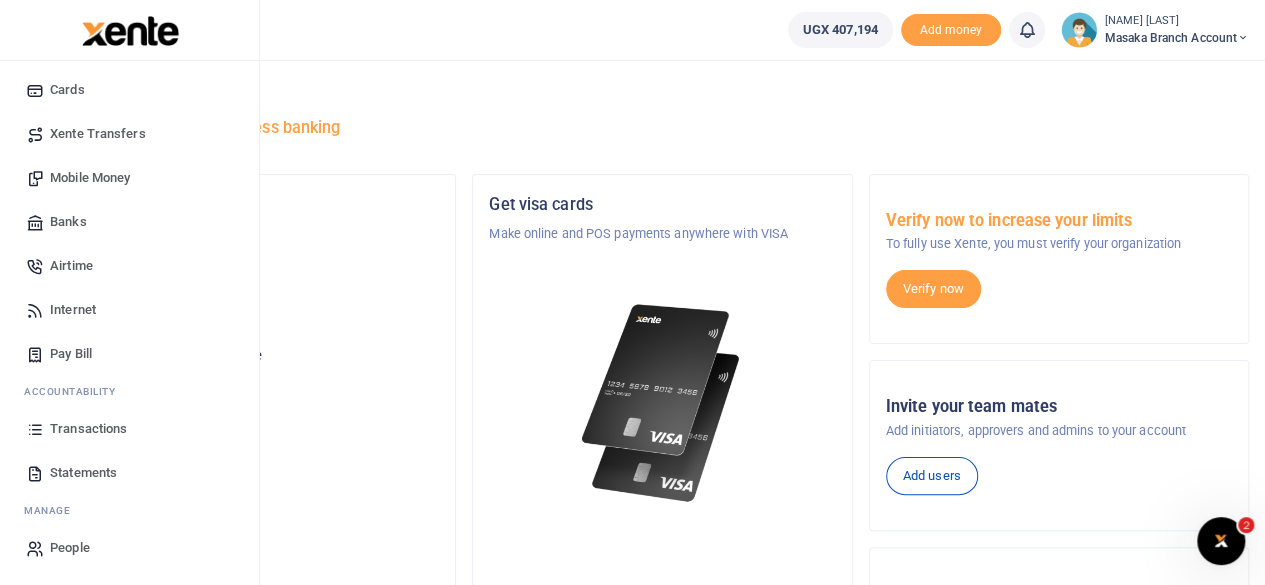 click on "Statements" at bounding box center (83, 473) 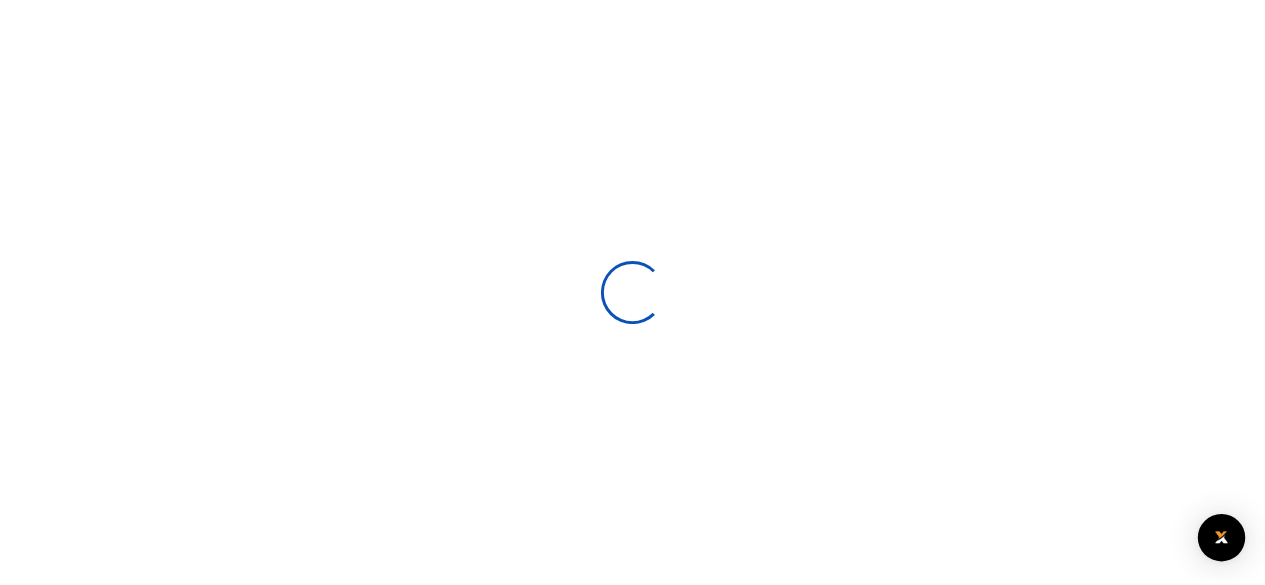 scroll, scrollTop: 0, scrollLeft: 0, axis: both 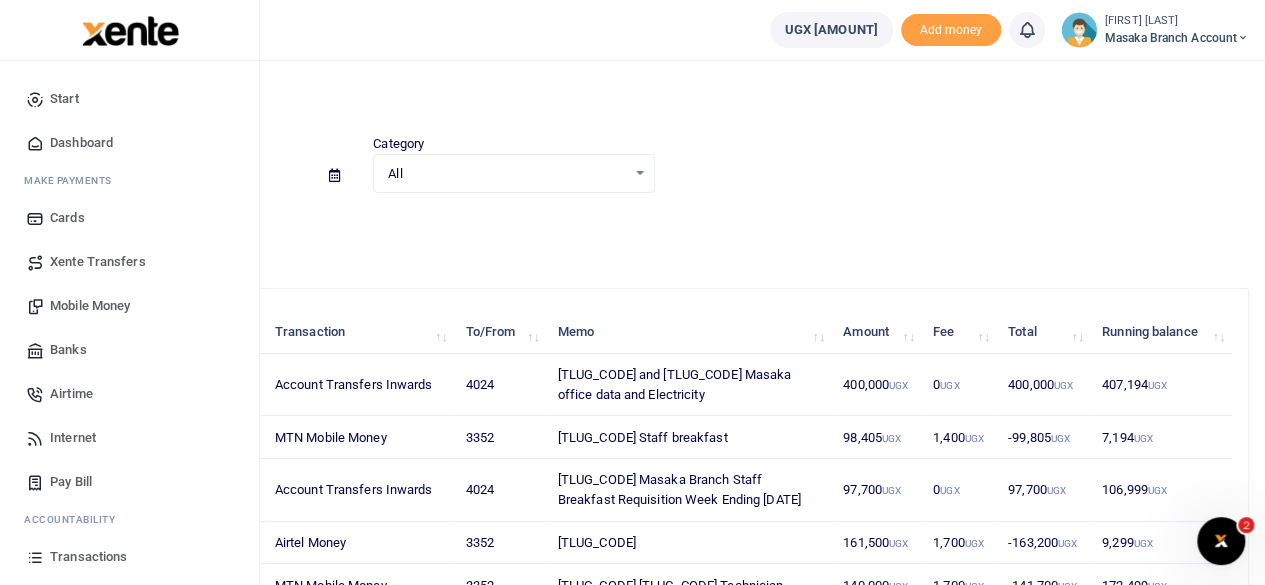 click on "Mobile Money" at bounding box center [90, 306] 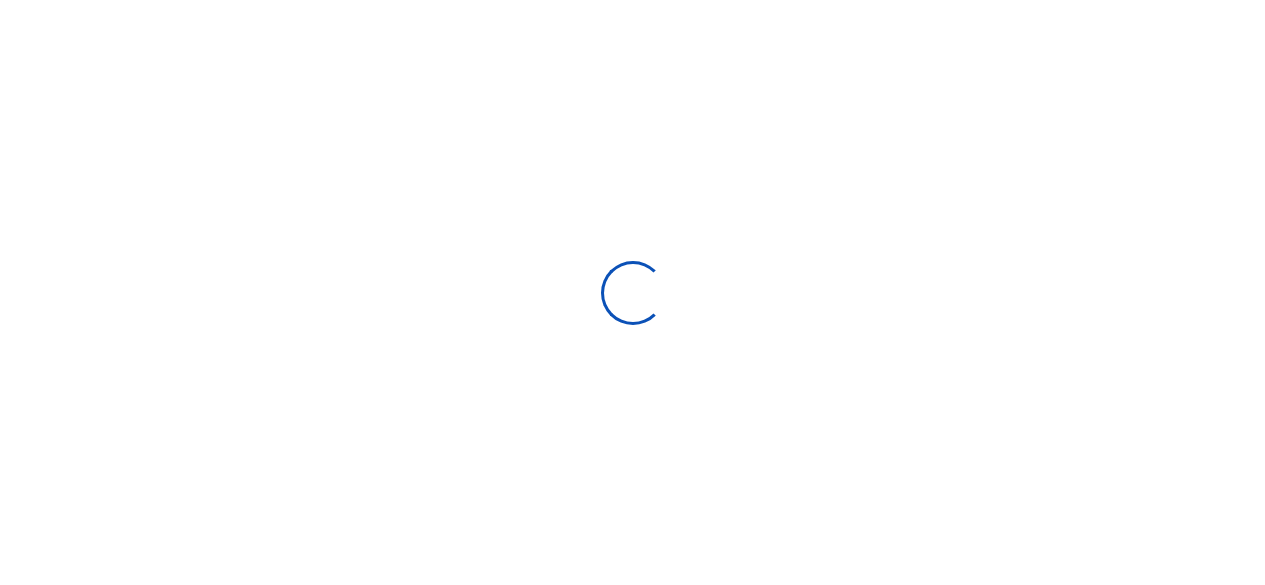 scroll, scrollTop: 0, scrollLeft: 0, axis: both 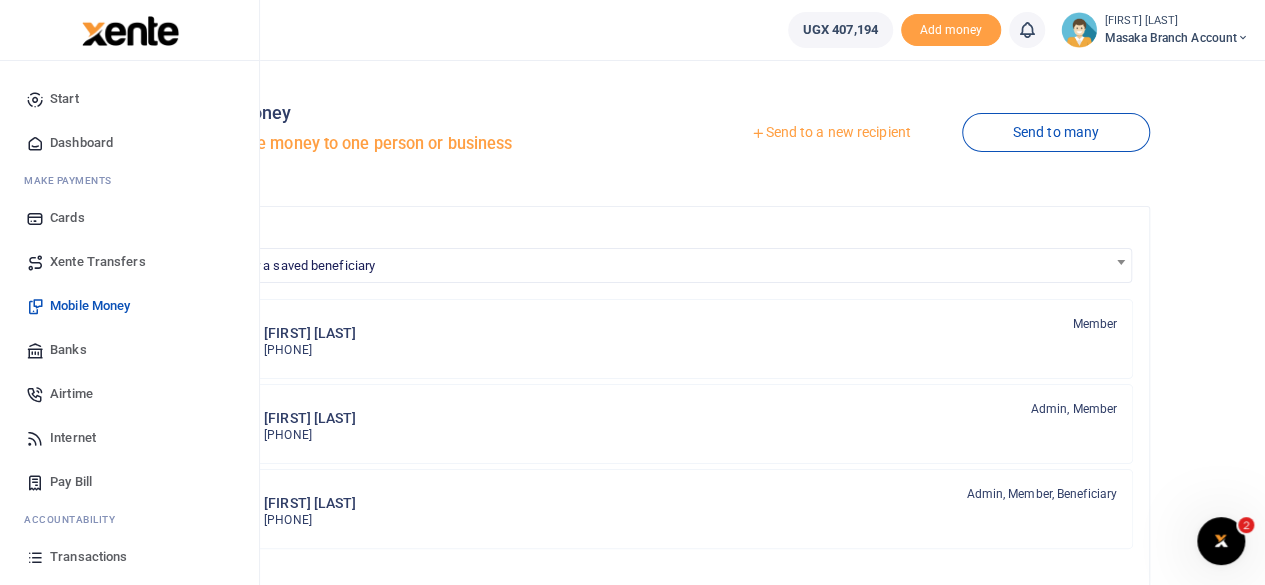 click on "Pay Bill" at bounding box center [71, 482] 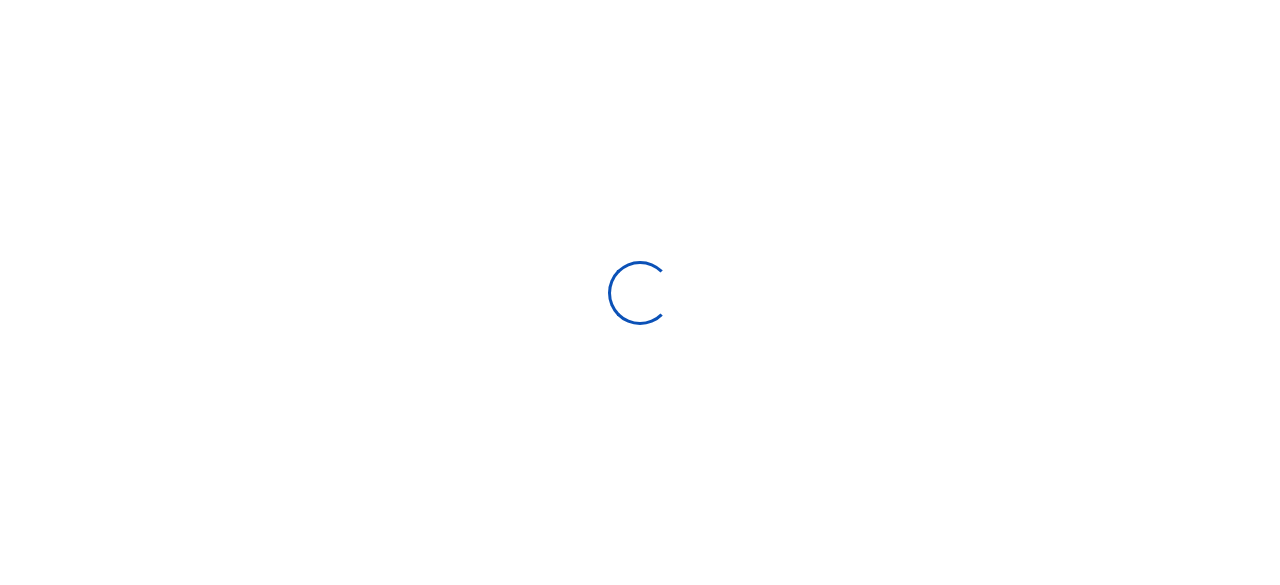 scroll, scrollTop: 0, scrollLeft: 0, axis: both 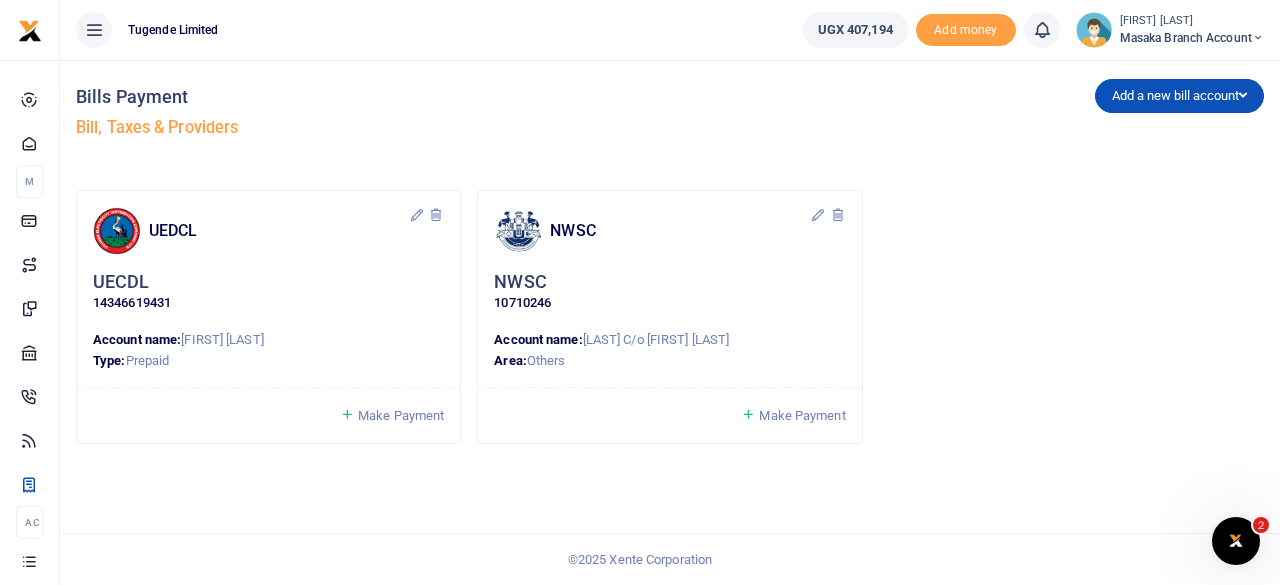 click on "Make Payment" at bounding box center (401, 415) 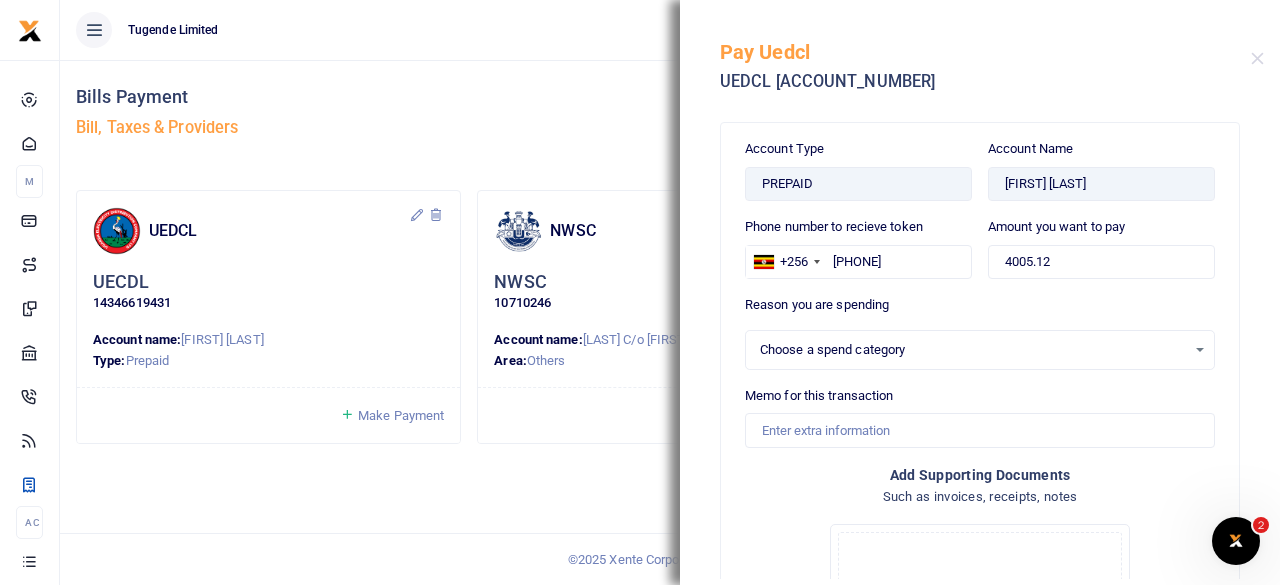 select 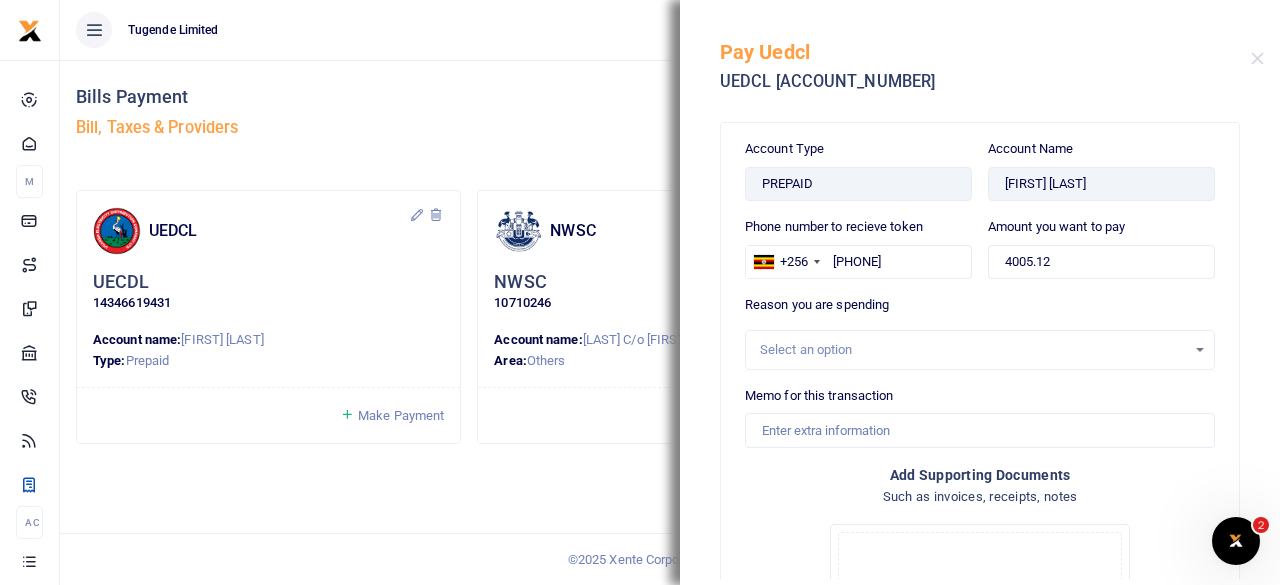 click on "Select an option" at bounding box center (973, 350) 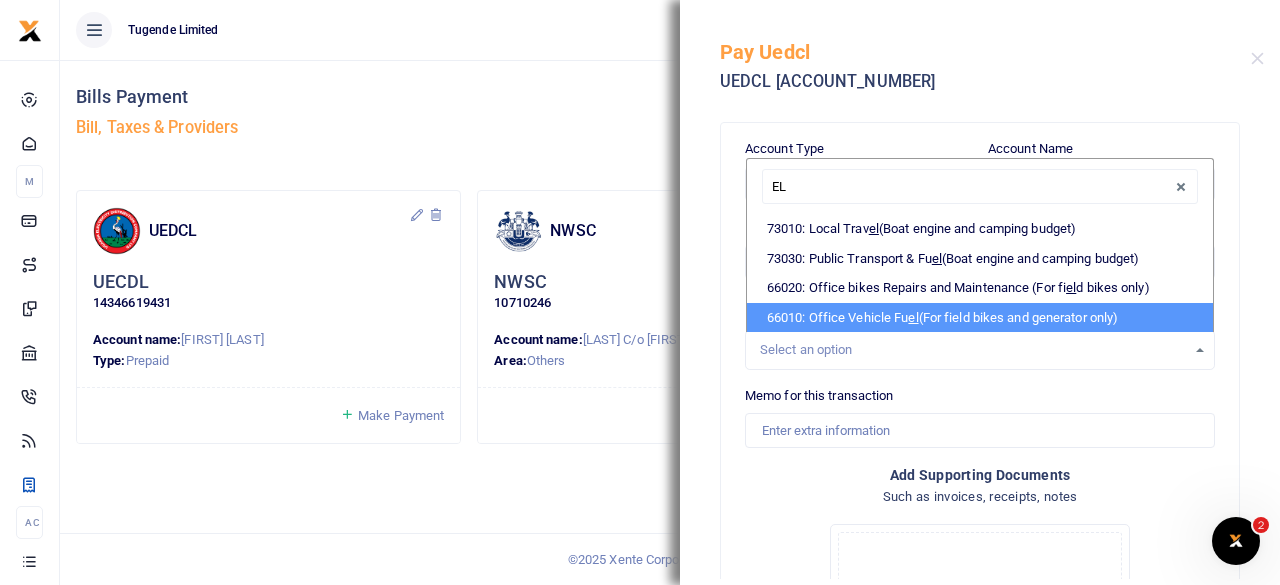type on "E" 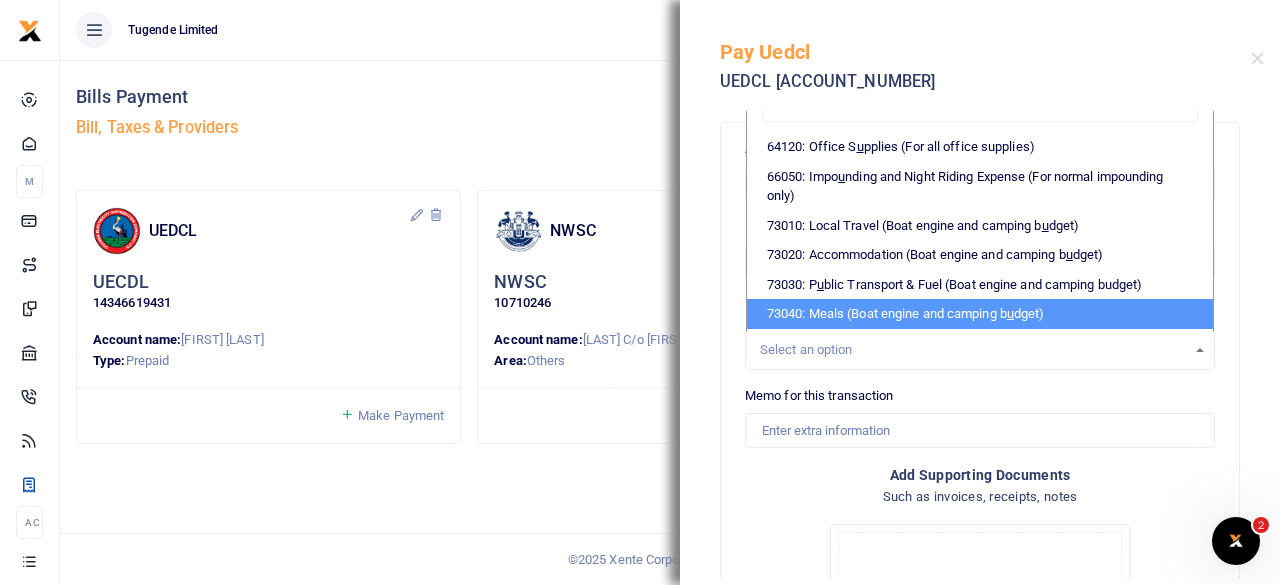 type on "UM" 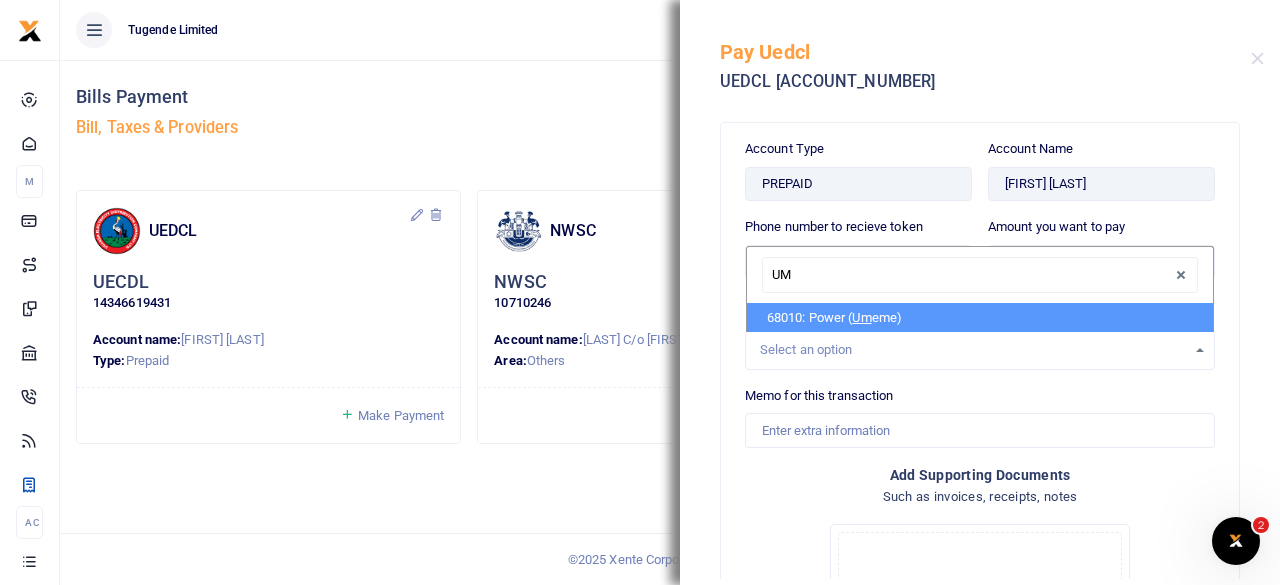 click on "68010: Power  ( Umeme)" at bounding box center [980, 318] 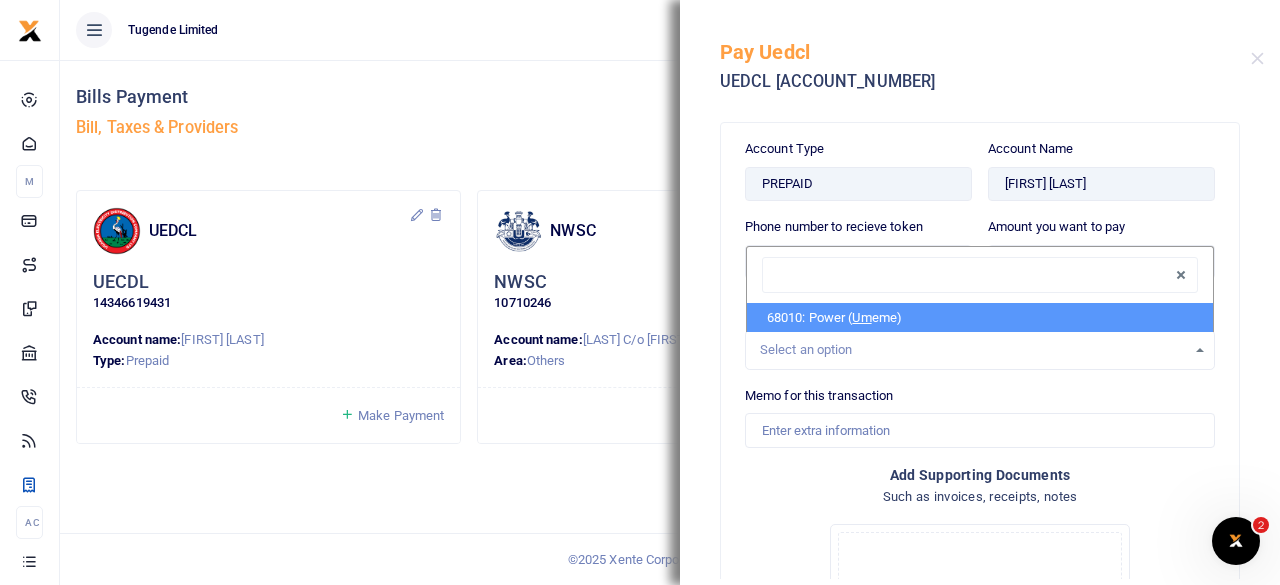 select on "39" 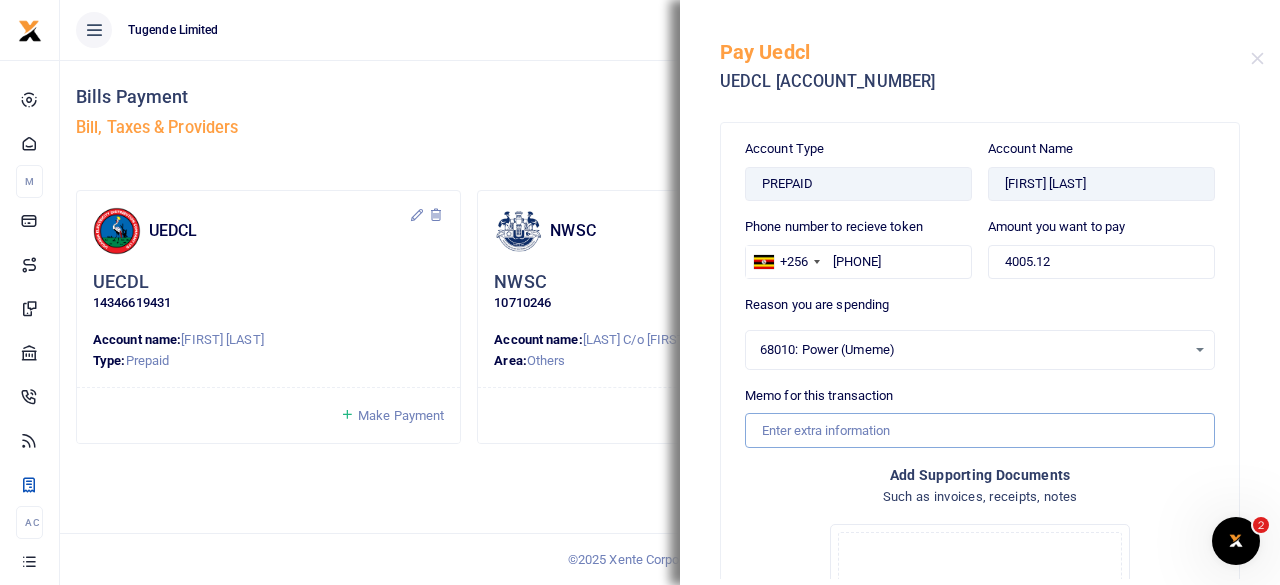 click on "Memo for this transaction" at bounding box center [980, 430] 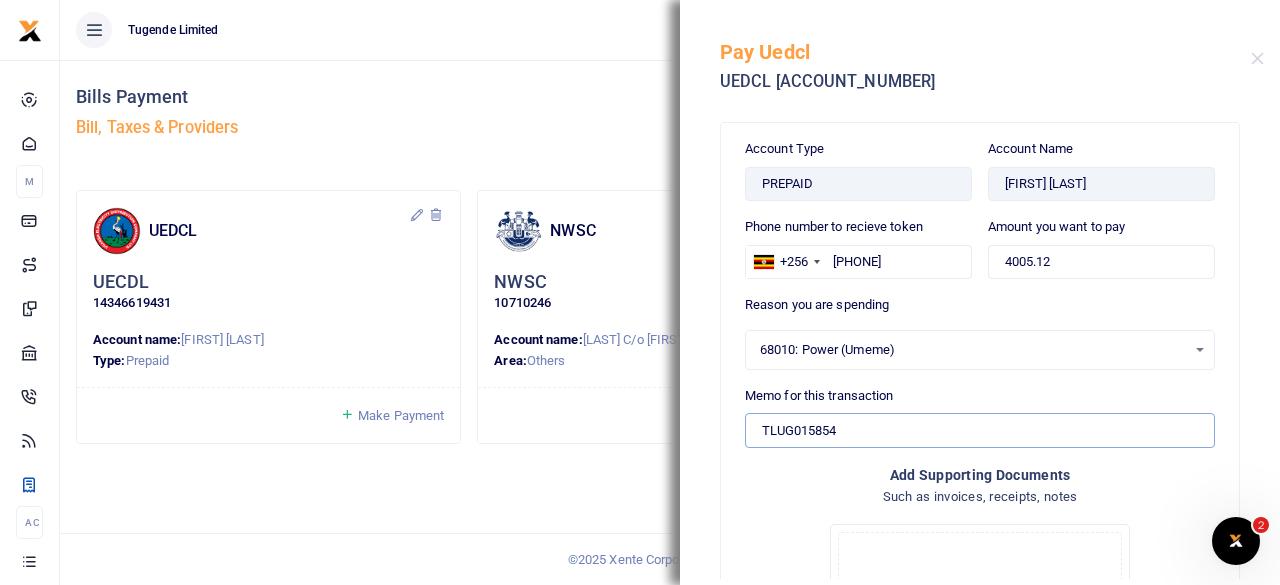 type on "TLUG015854" 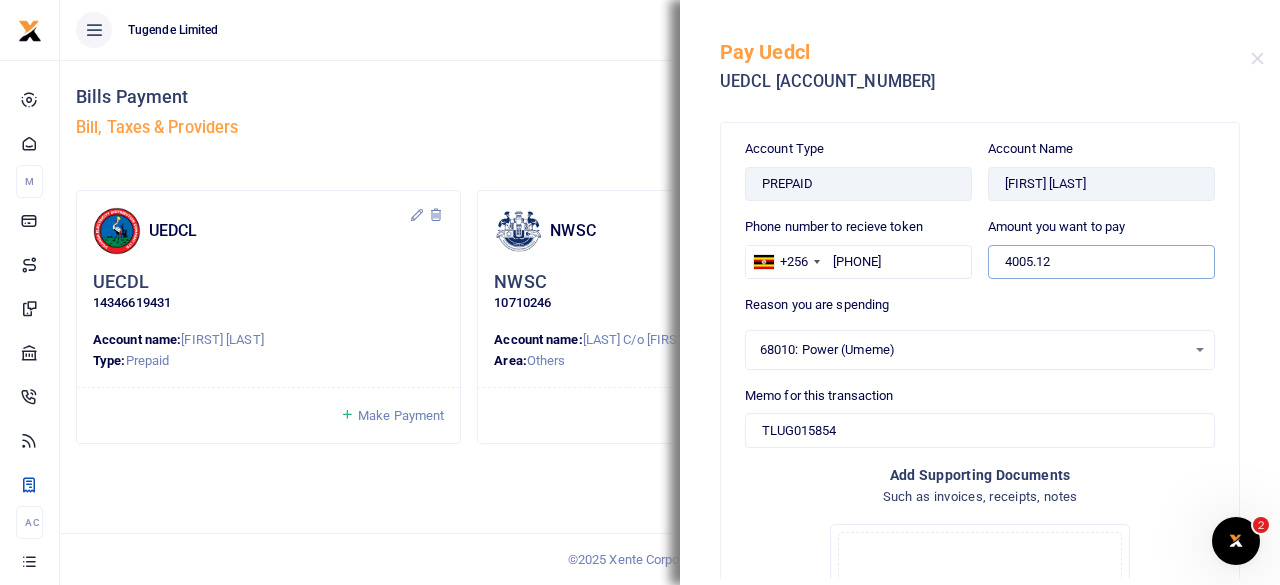 click on "4005.12" at bounding box center (1101, 262) 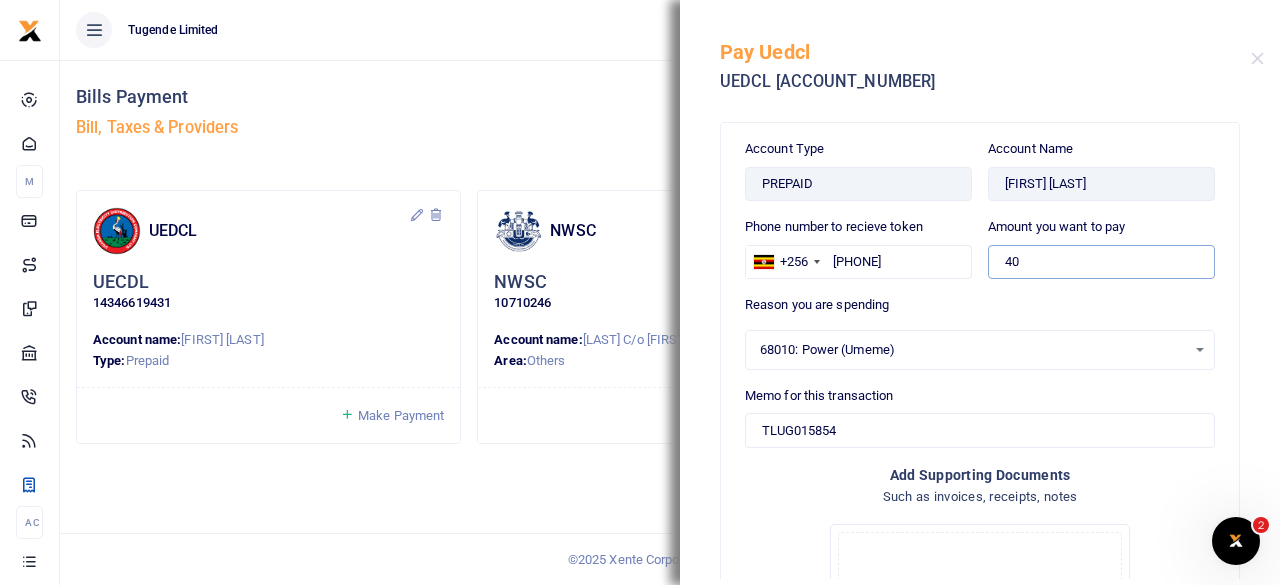 type on "4" 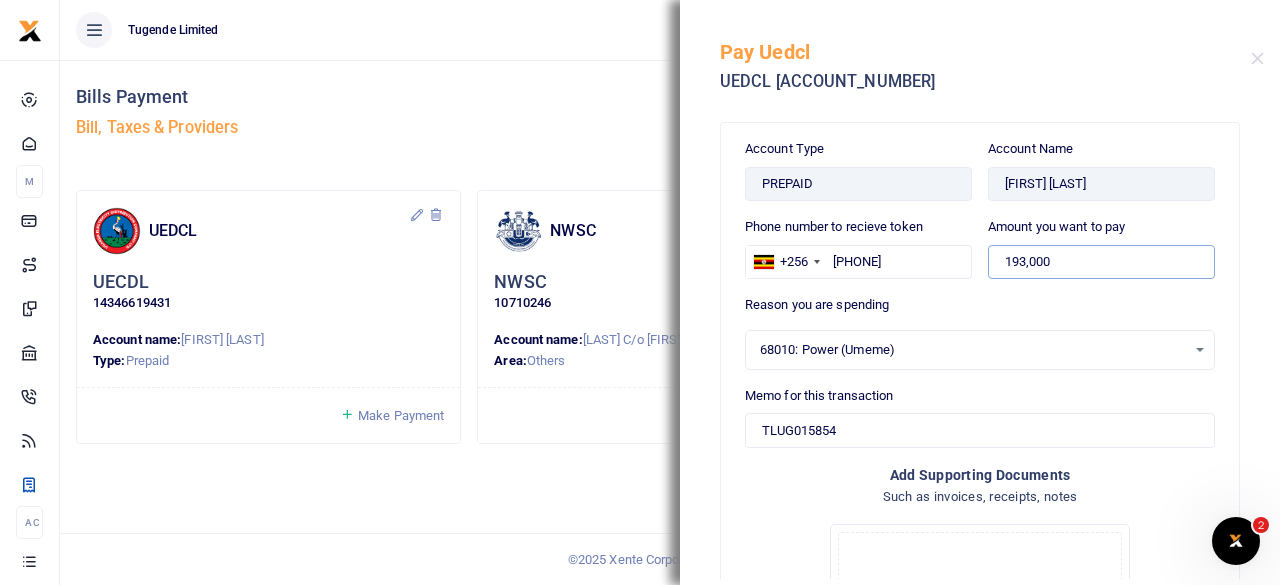 type on "193,000" 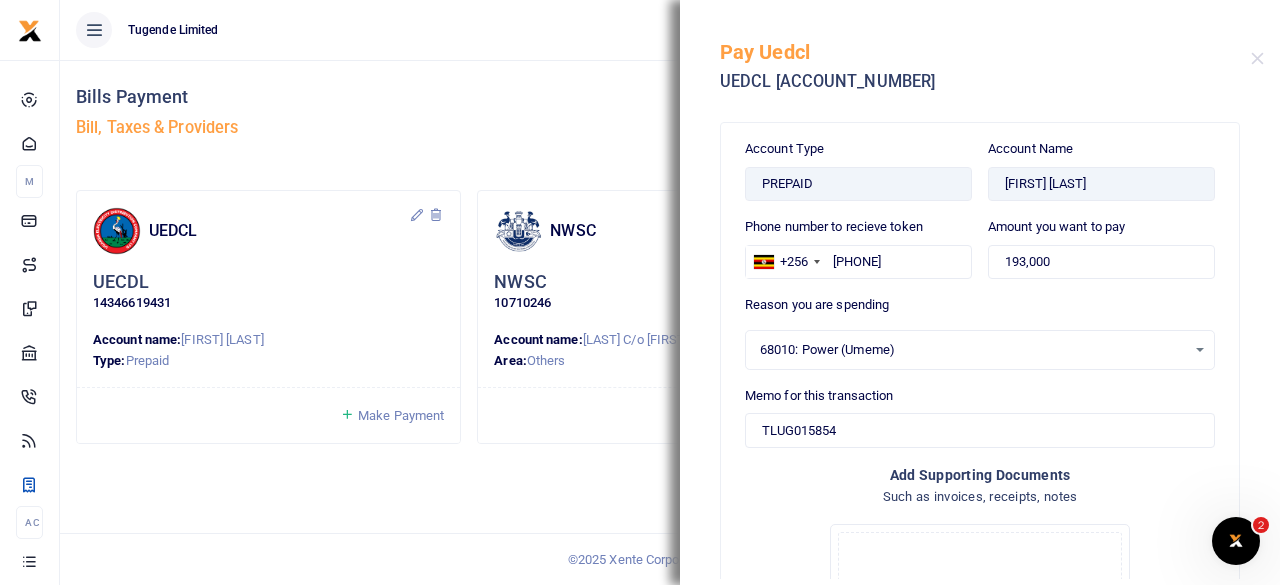 scroll, scrollTop: 210, scrollLeft: 0, axis: vertical 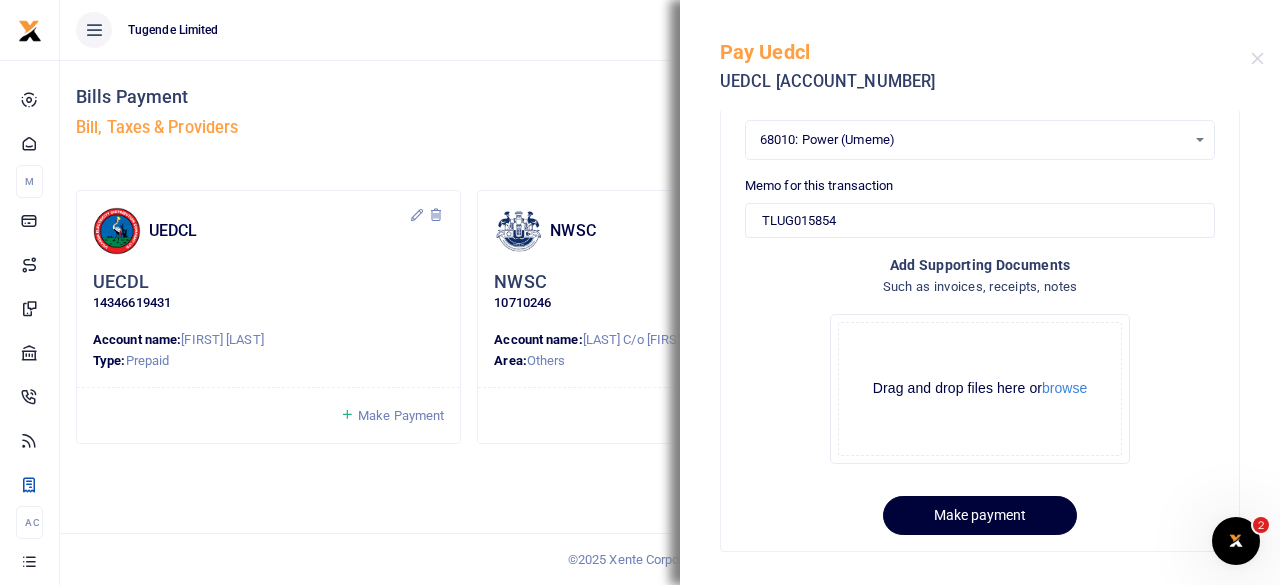 click on "Make payment" at bounding box center (980, 515) 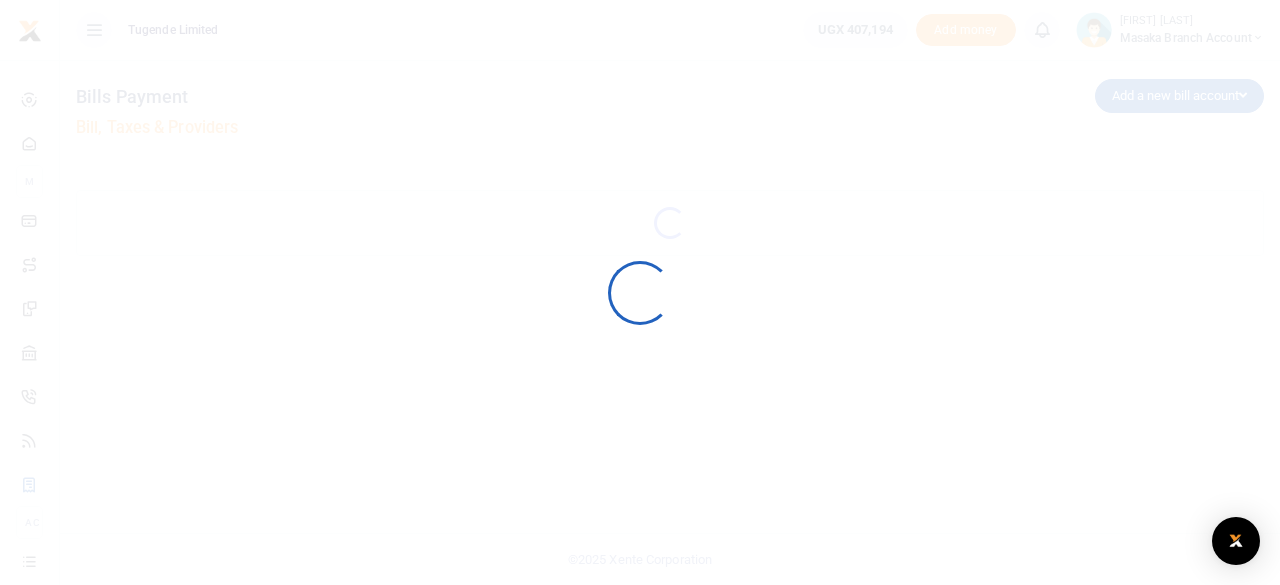 scroll, scrollTop: 0, scrollLeft: 0, axis: both 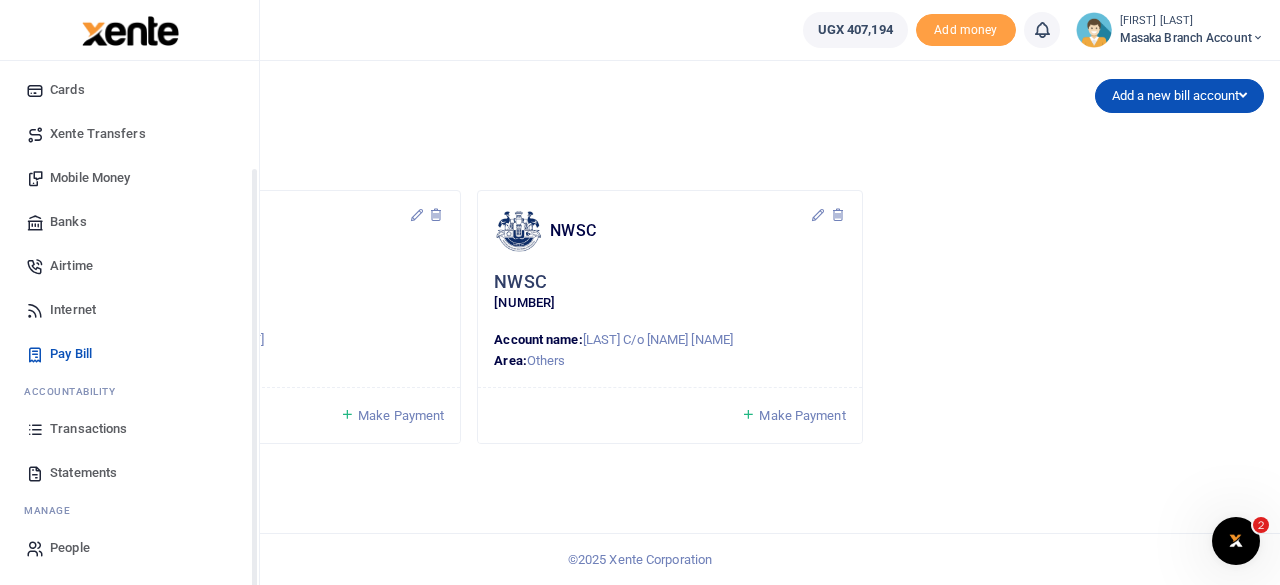 click on "Start
Dashboard
M ake Payments
Cards
Xente Transfers
Mobile Money
Banks
Airtime
Internet
Pay Bill" at bounding box center (129, 259) 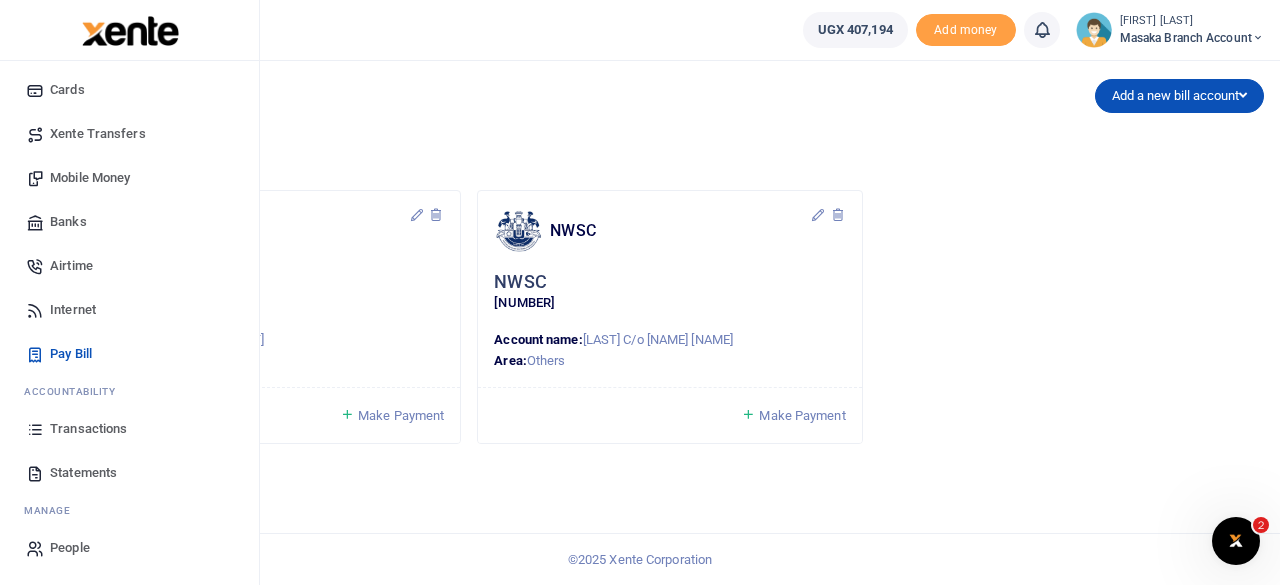 click on "Statements" at bounding box center (83, 473) 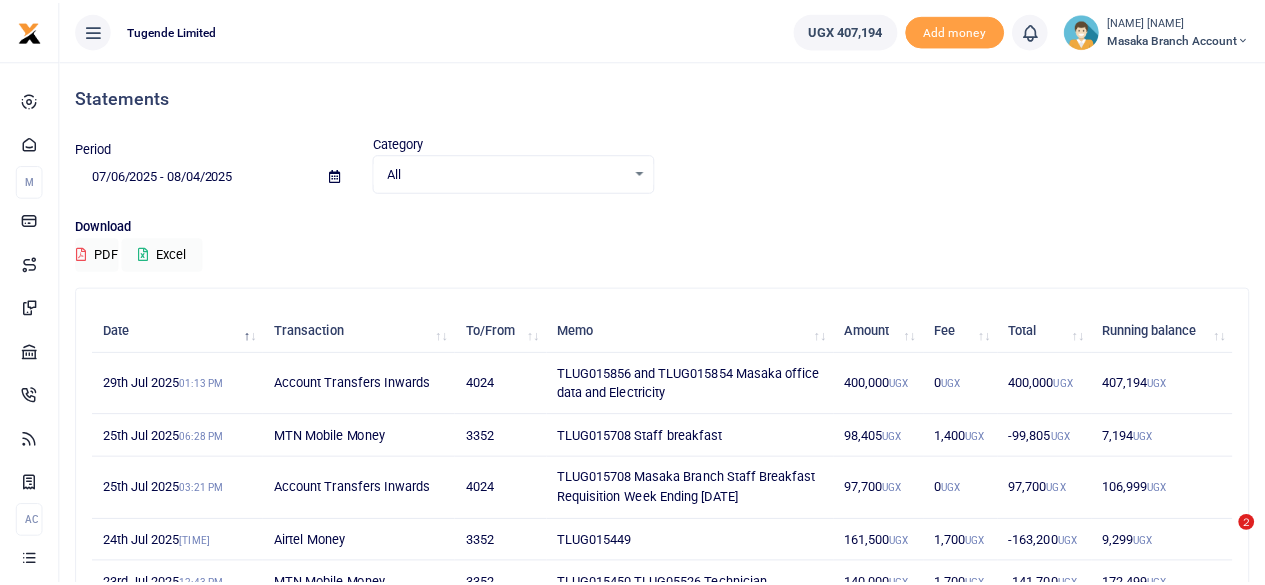 scroll, scrollTop: 0, scrollLeft: 0, axis: both 